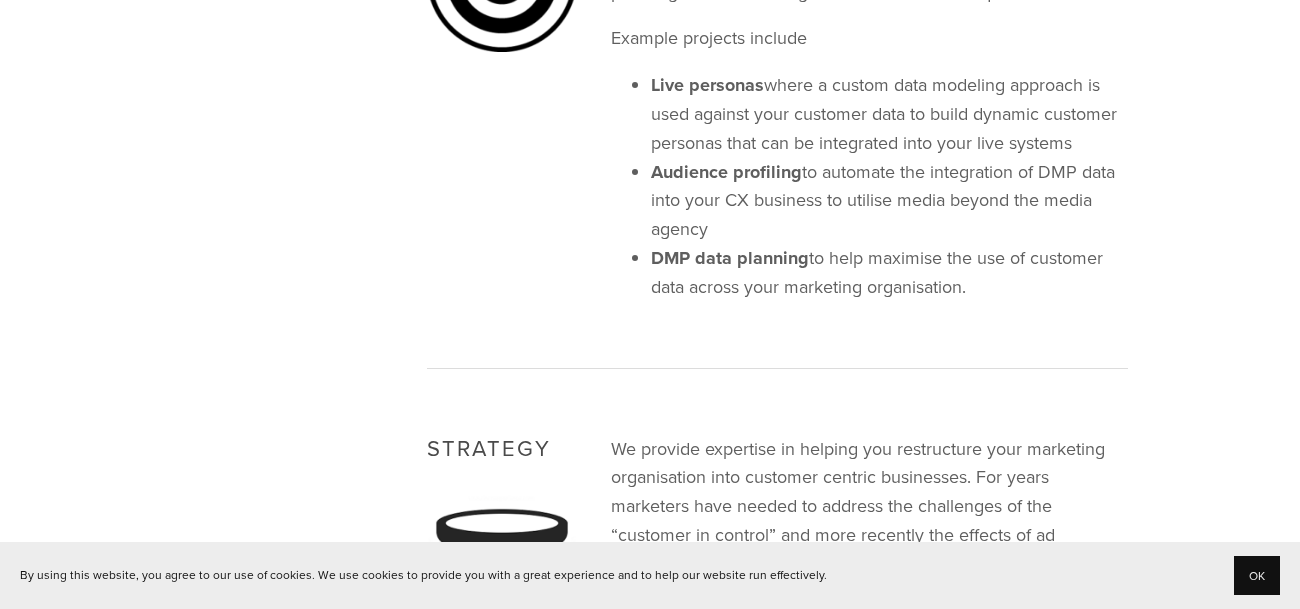 scroll, scrollTop: 0, scrollLeft: 0, axis: both 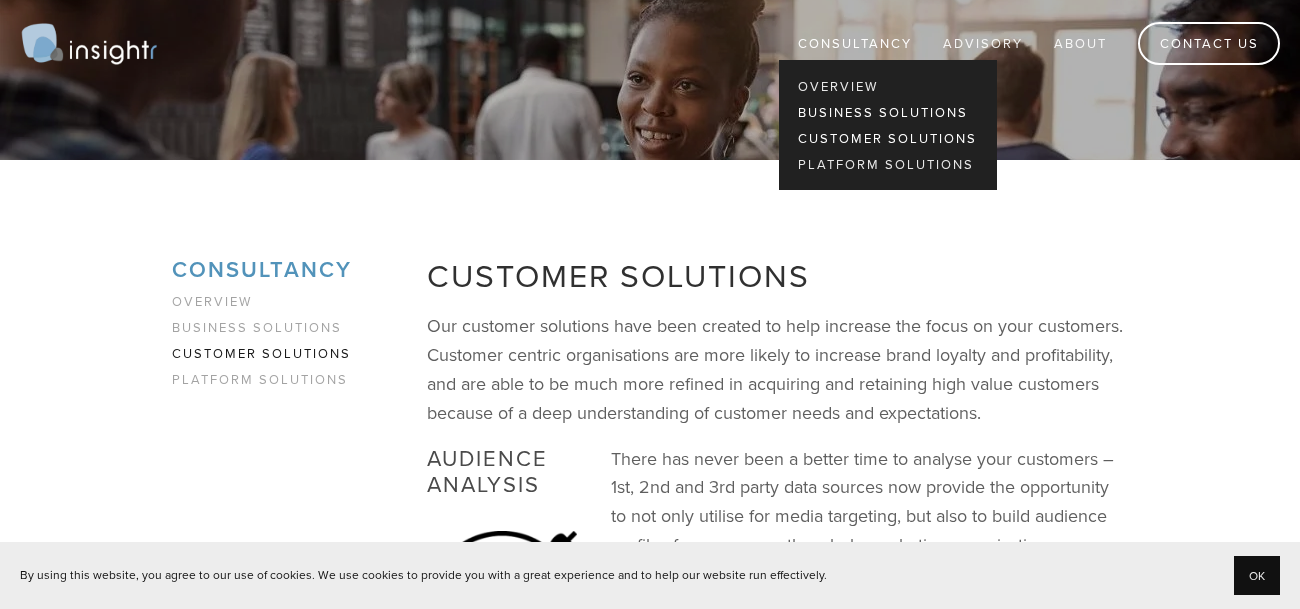 click on "Business Solutions" at bounding box center [888, 112] 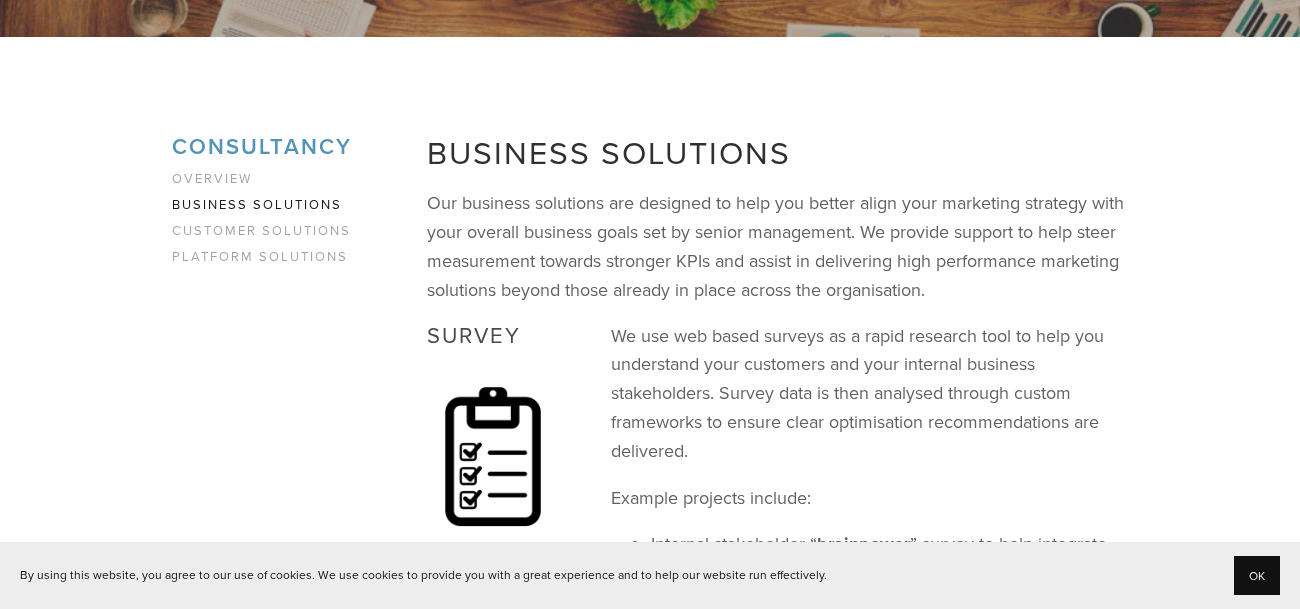 scroll, scrollTop: 0, scrollLeft: 0, axis: both 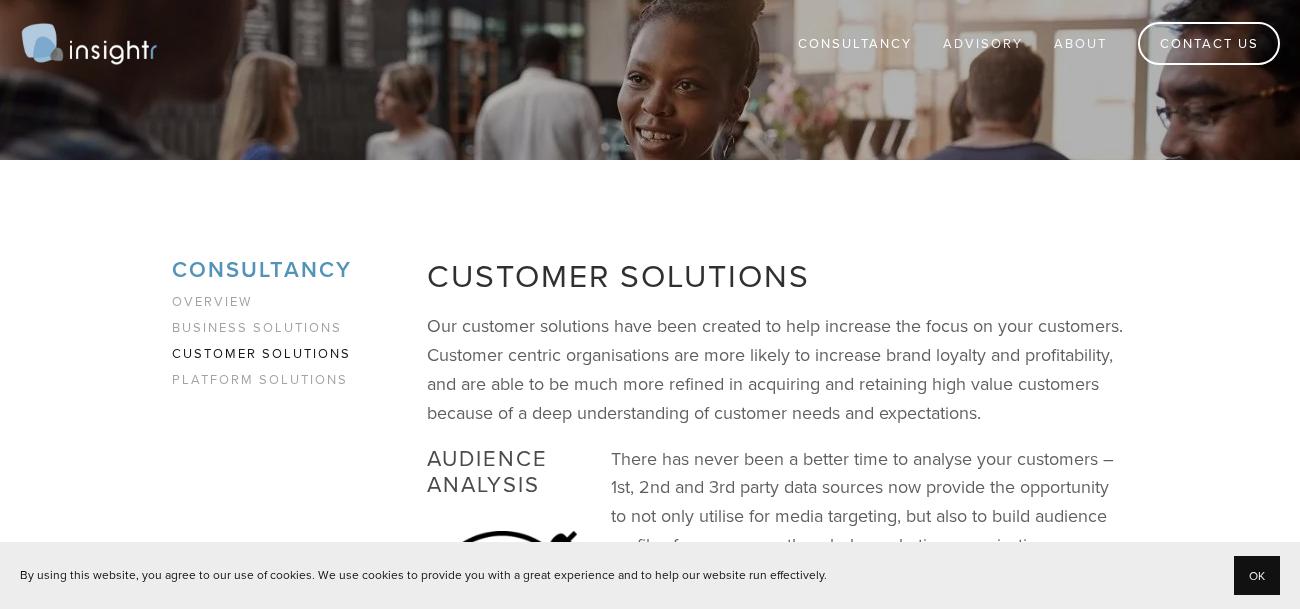 click on "Customer Solutions" at bounding box center [267, 358] 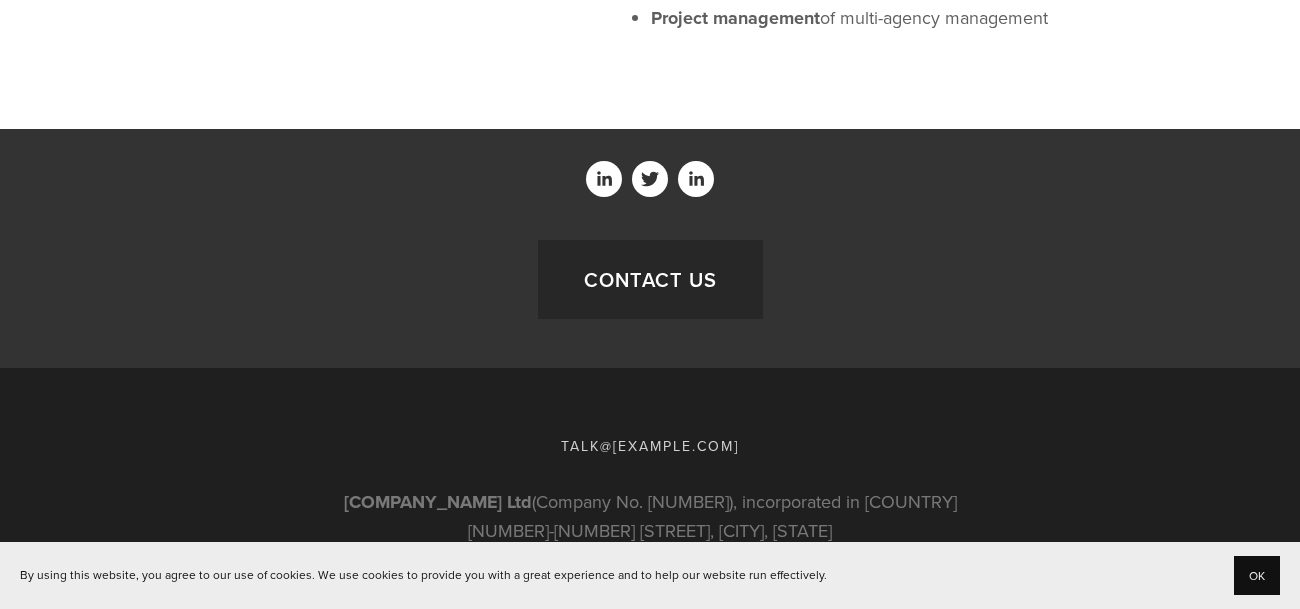 scroll, scrollTop: 0, scrollLeft: 0, axis: both 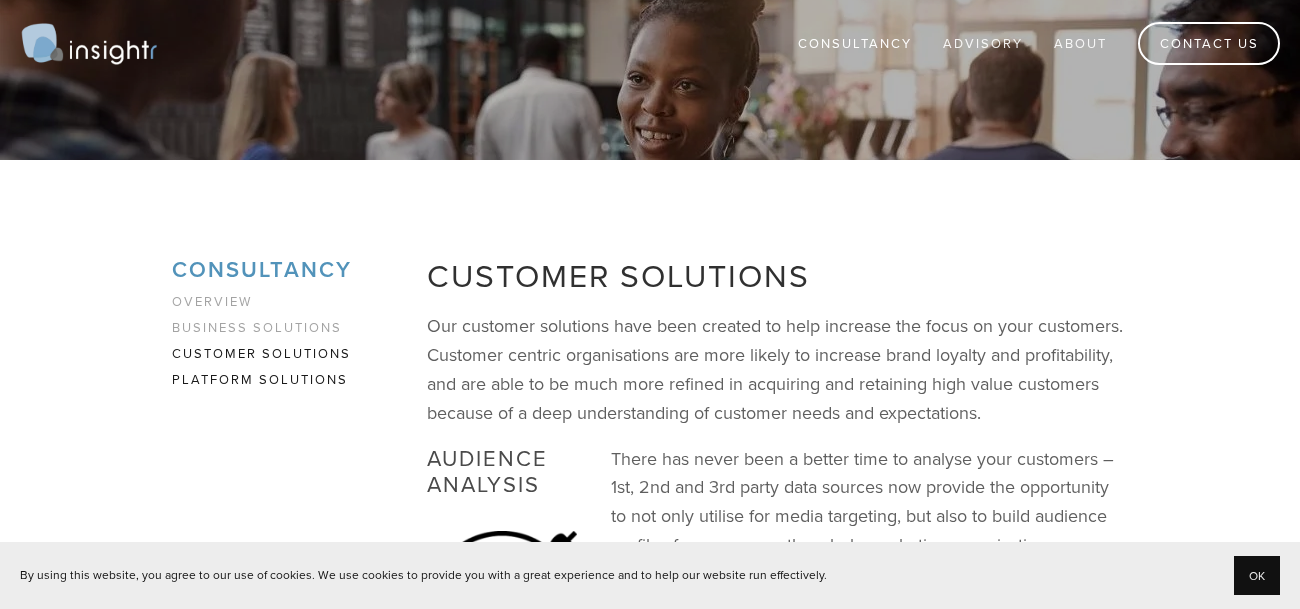 click on "Platform Solutions" at bounding box center [267, 384] 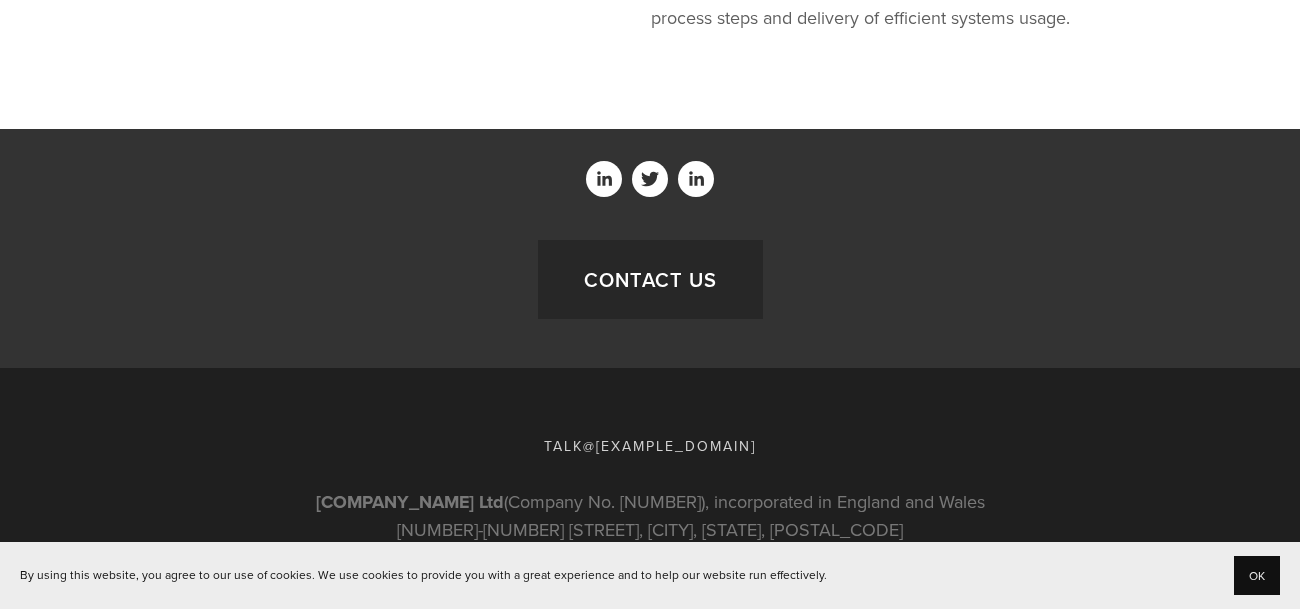 scroll, scrollTop: 0, scrollLeft: 0, axis: both 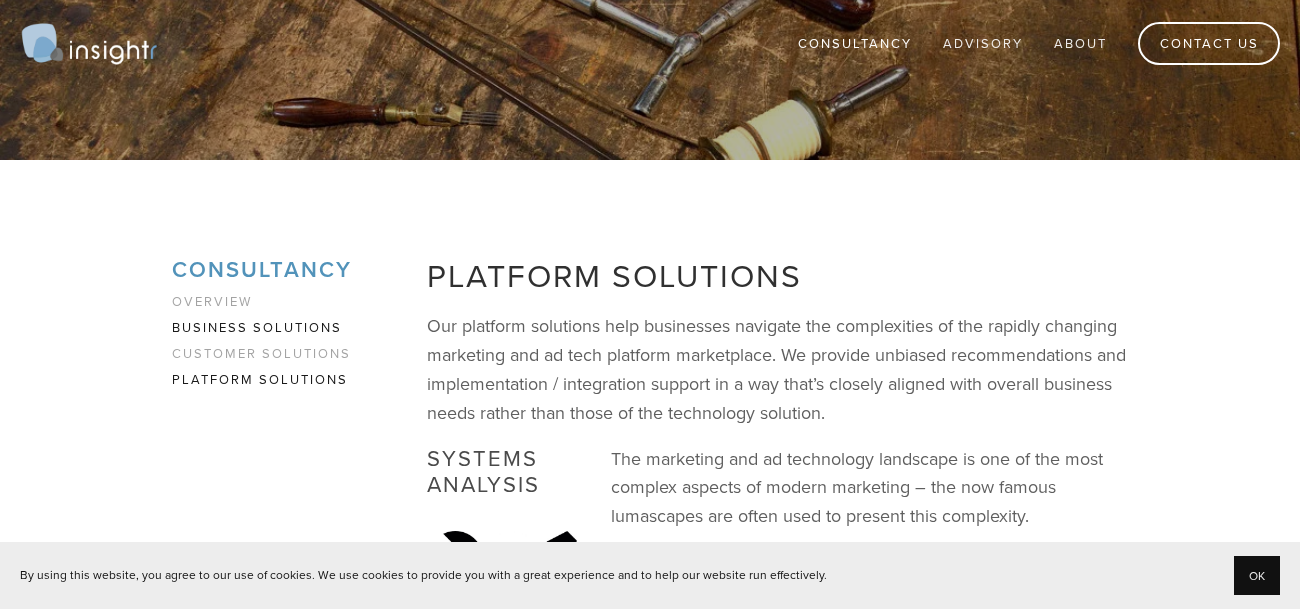 click on "Business Solutions" at bounding box center (267, 332) 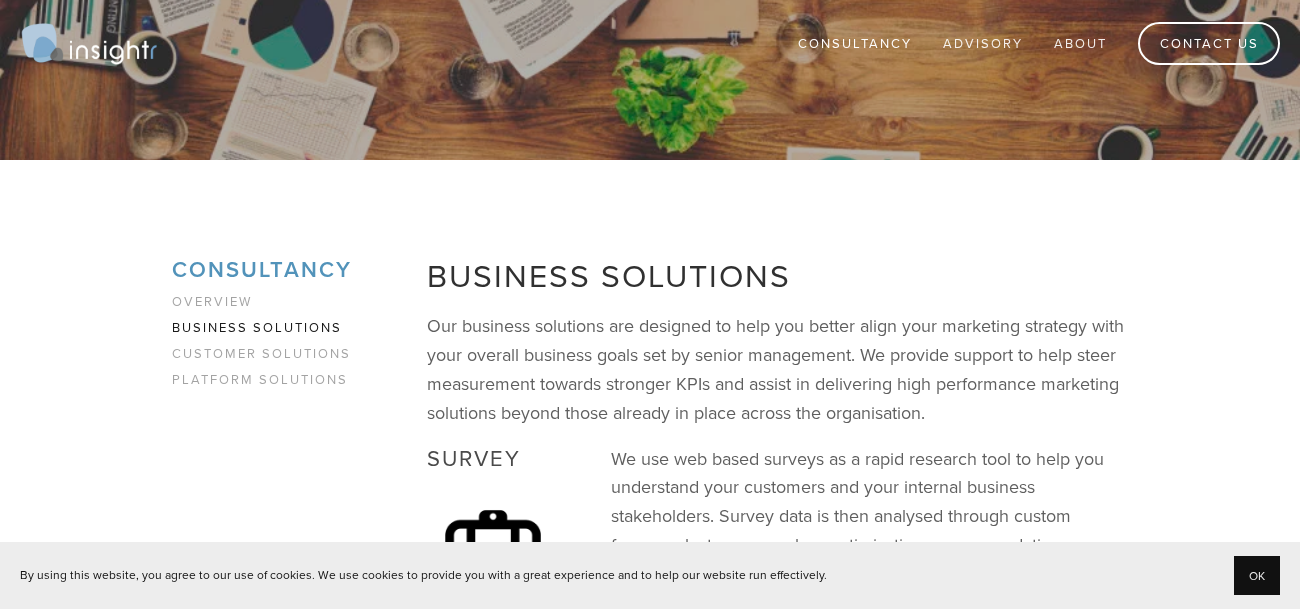 scroll, scrollTop: 0, scrollLeft: 0, axis: both 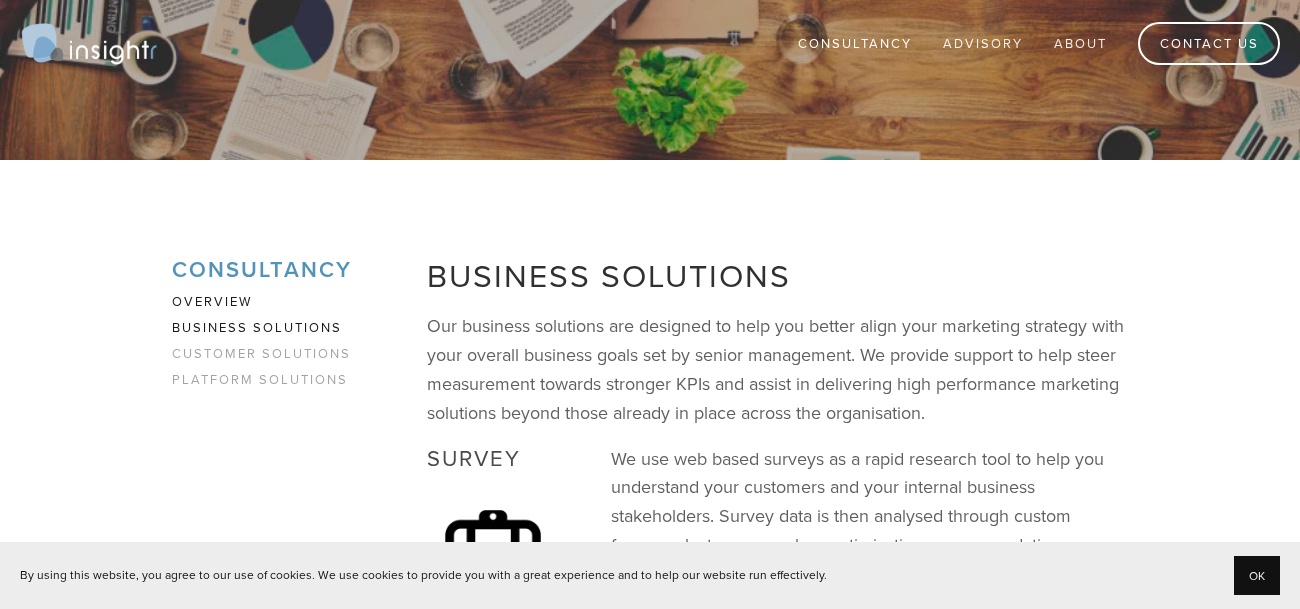 click on "Overview" at bounding box center (267, 306) 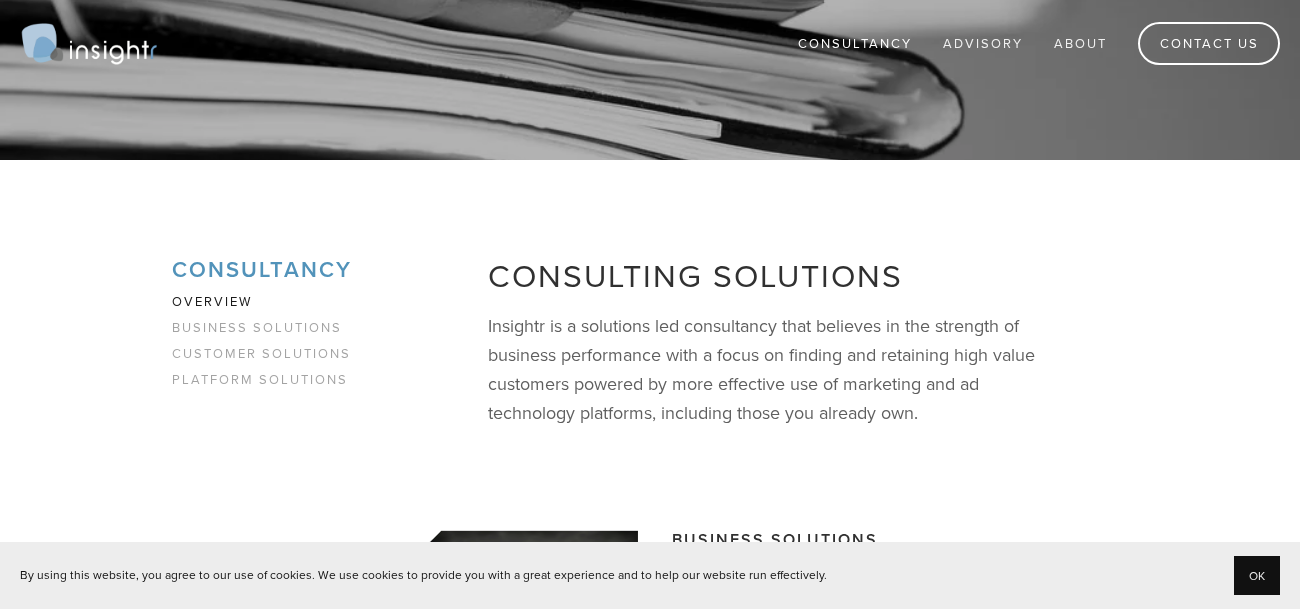 scroll, scrollTop: 0, scrollLeft: 0, axis: both 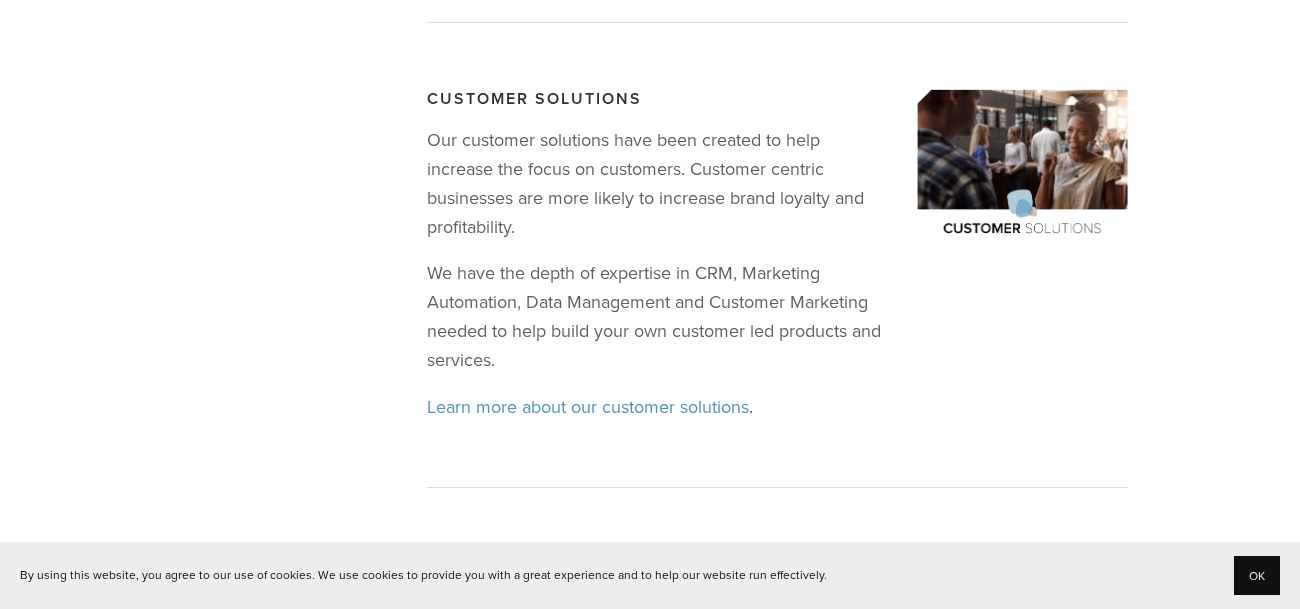 click on "Learn more about our customer solutions" at bounding box center [588, 406] 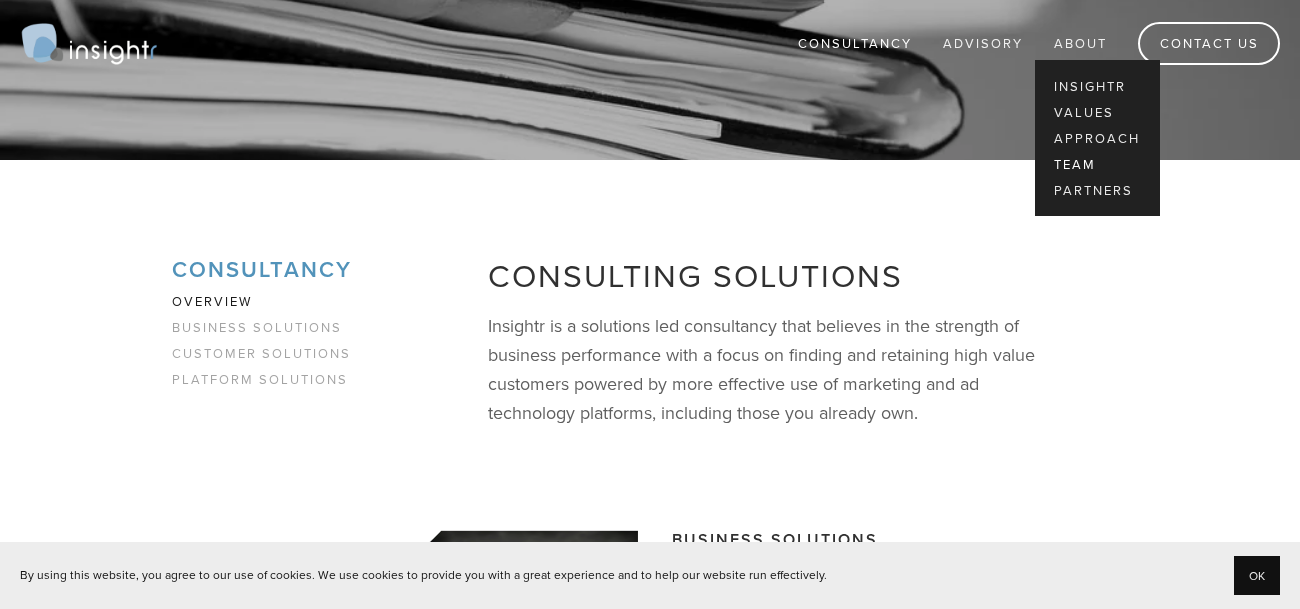 click on "Team" at bounding box center (1097, 164) 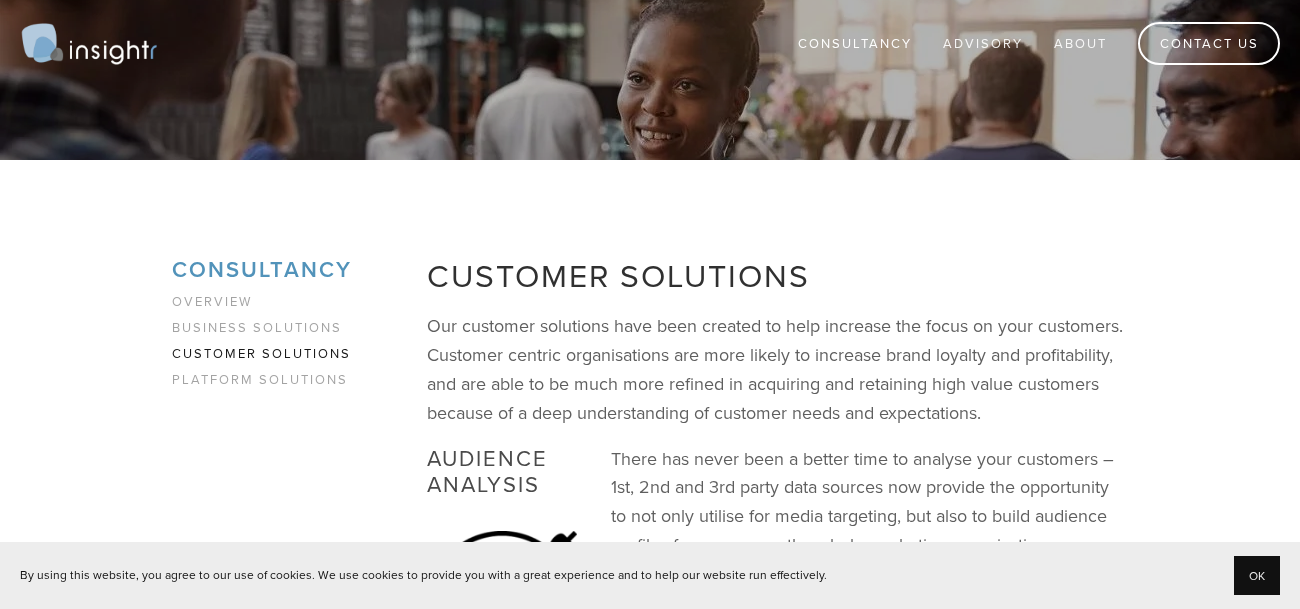 scroll, scrollTop: 0, scrollLeft: 0, axis: both 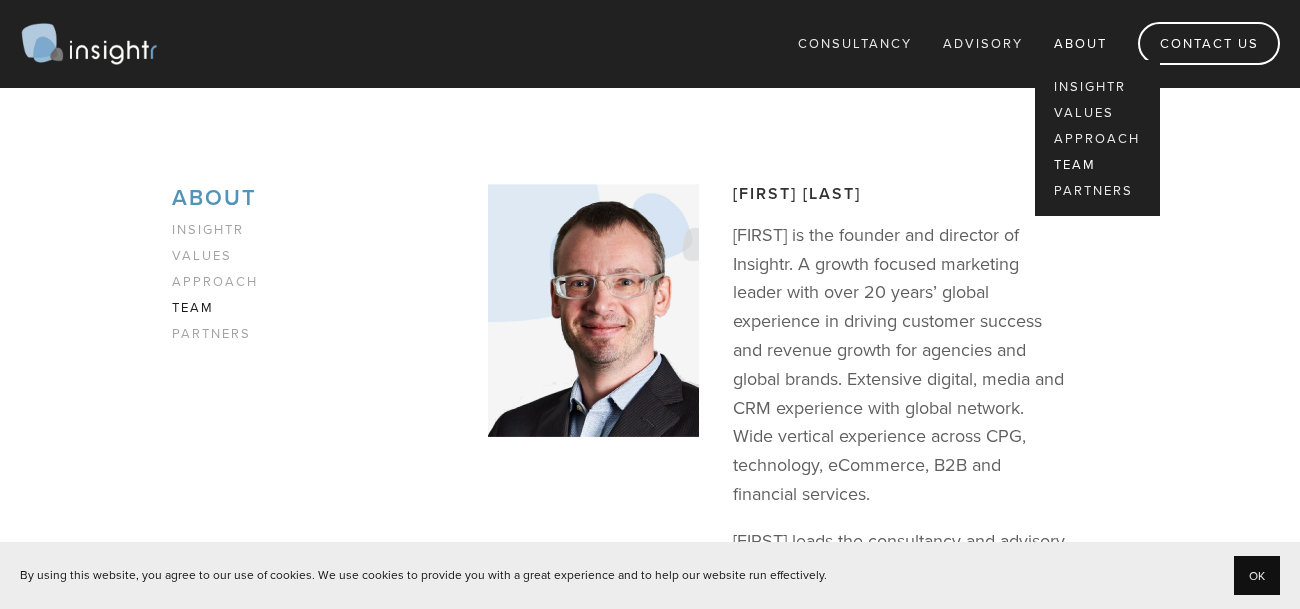 click on "About" at bounding box center (1080, 44) 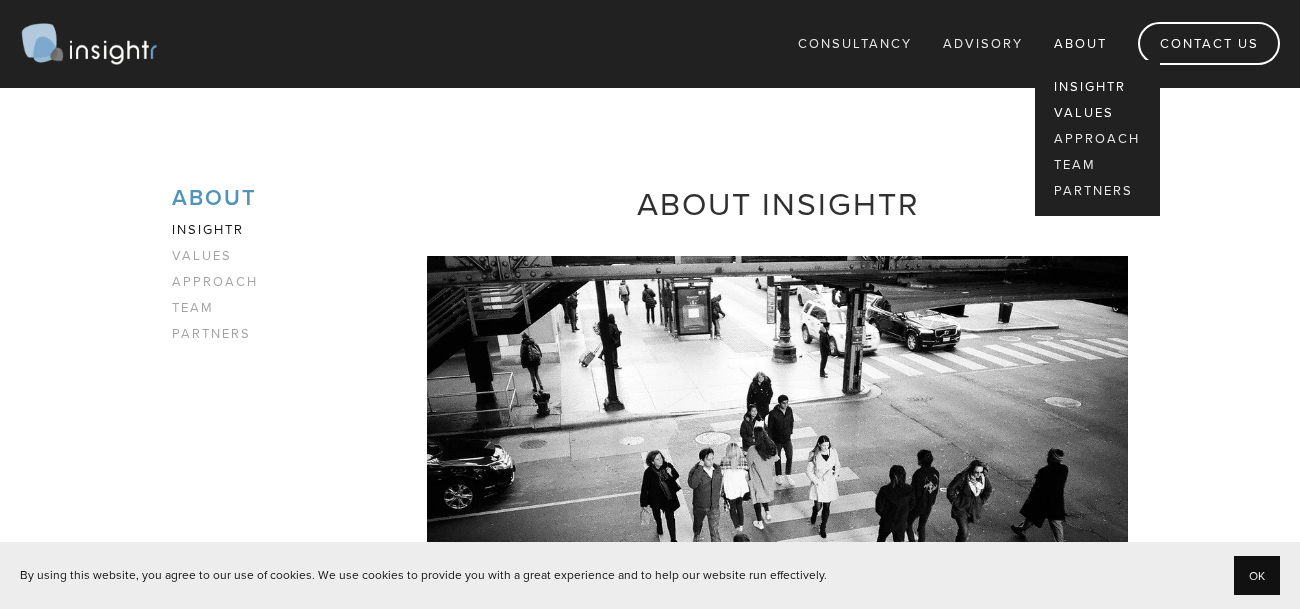 scroll, scrollTop: 0, scrollLeft: 0, axis: both 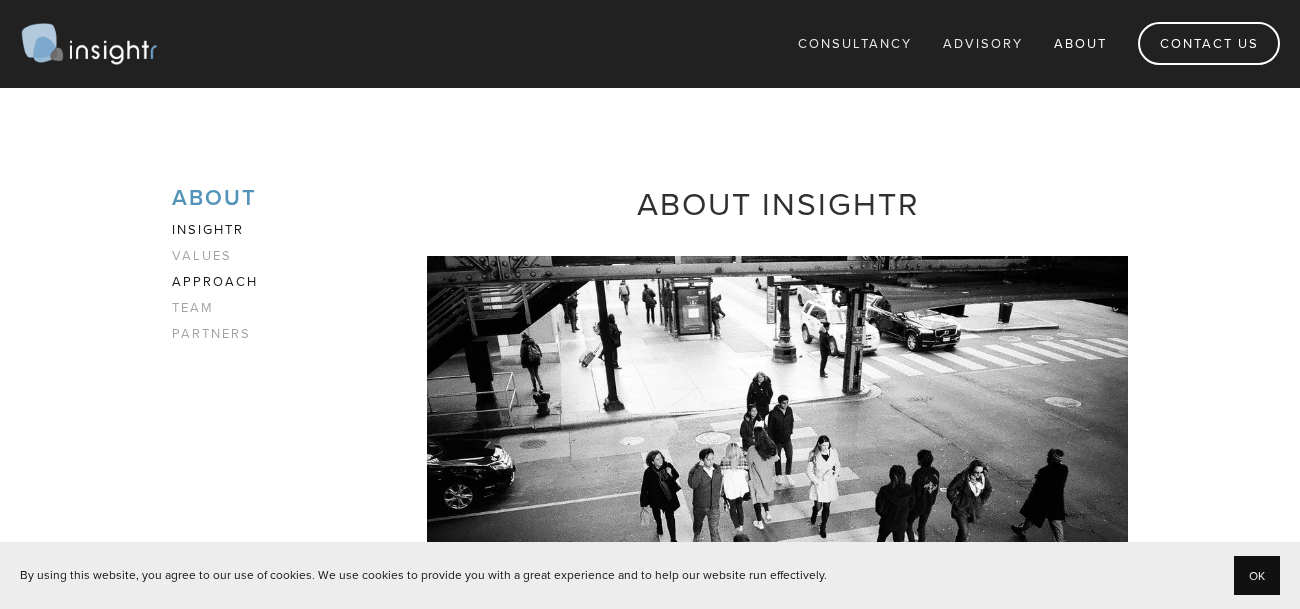 click on "Approach" at bounding box center [267, 286] 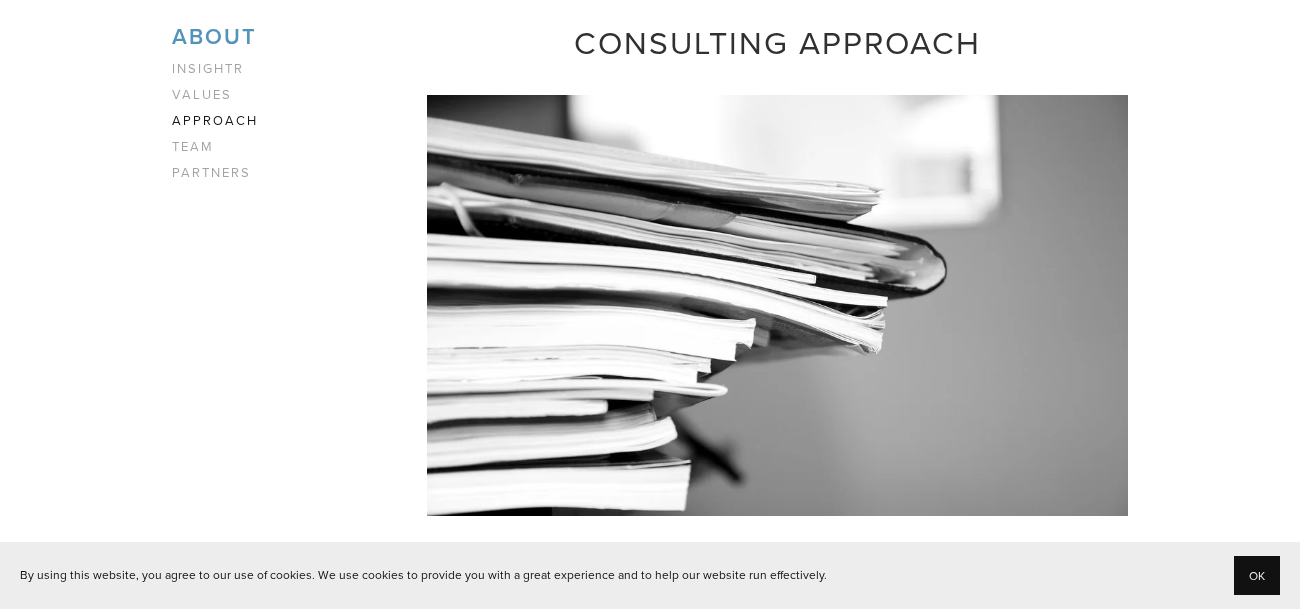 scroll, scrollTop: 0, scrollLeft: 0, axis: both 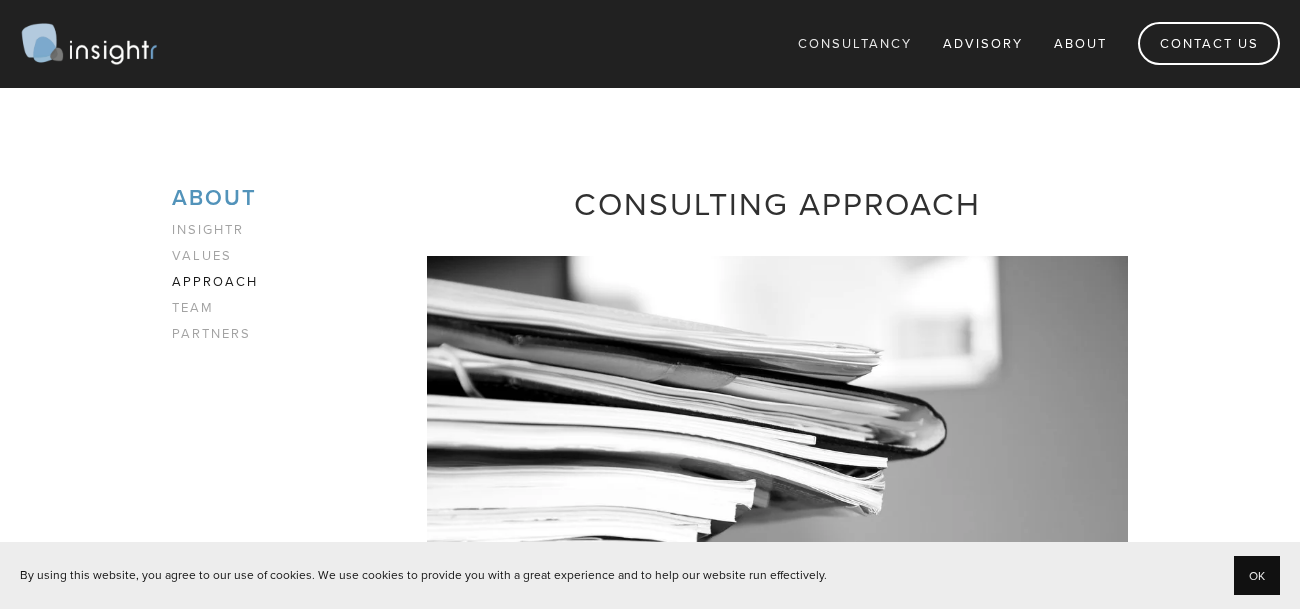 click on "Advisory" at bounding box center [983, 44] 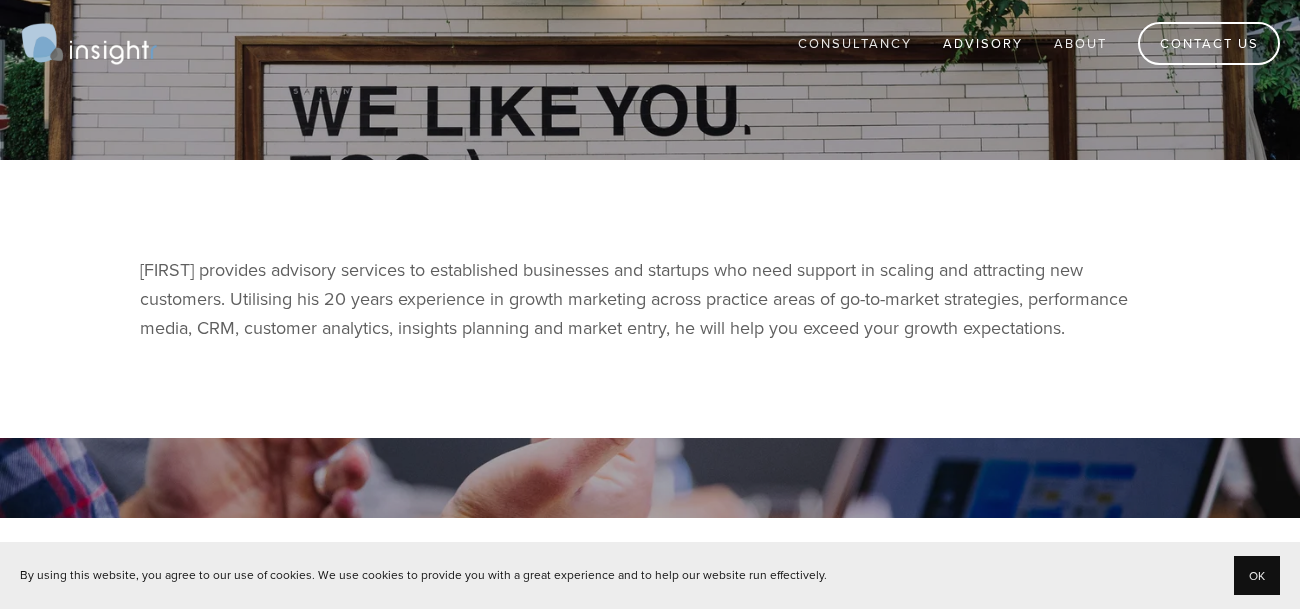 scroll, scrollTop: 526, scrollLeft: 0, axis: vertical 